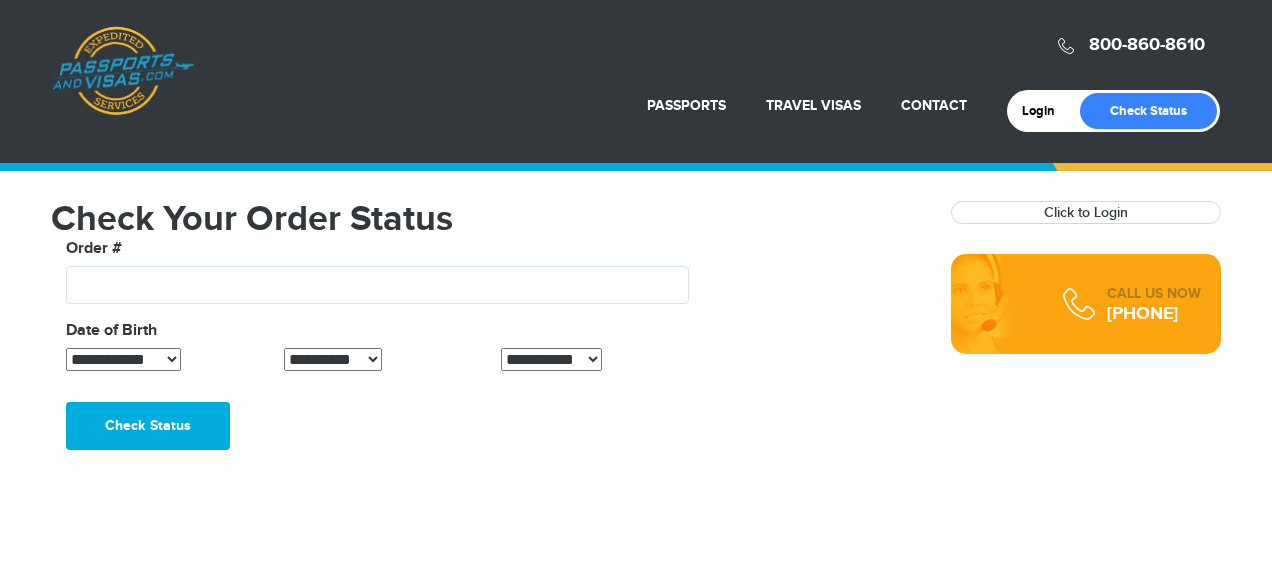 scroll, scrollTop: 0, scrollLeft: 0, axis: both 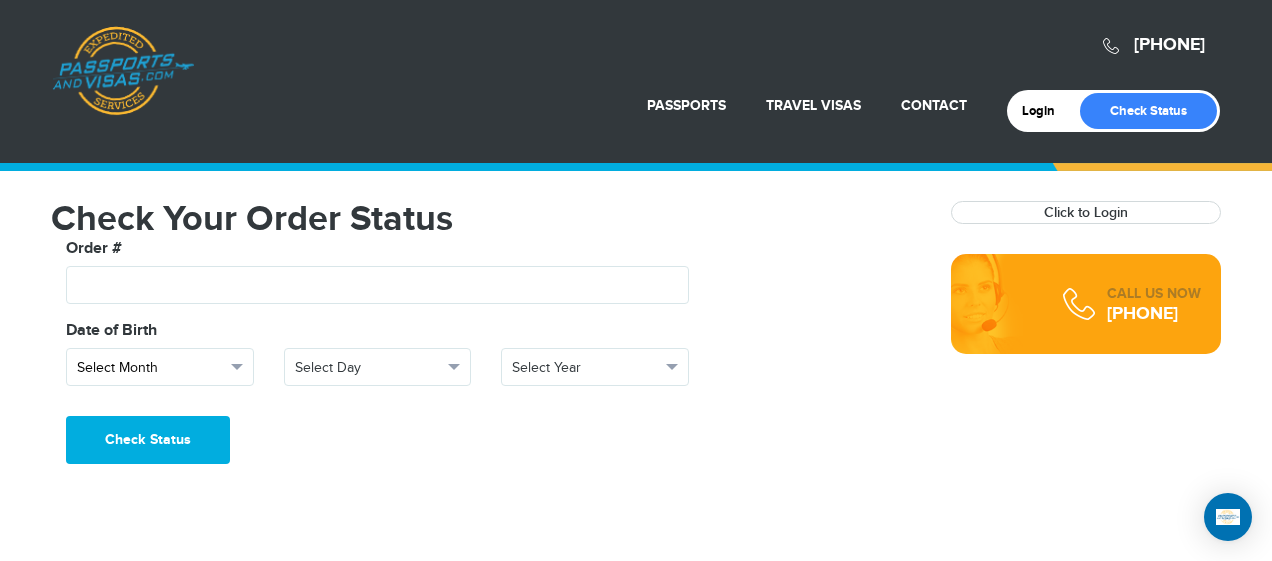 click at bounding box center [237, 367] 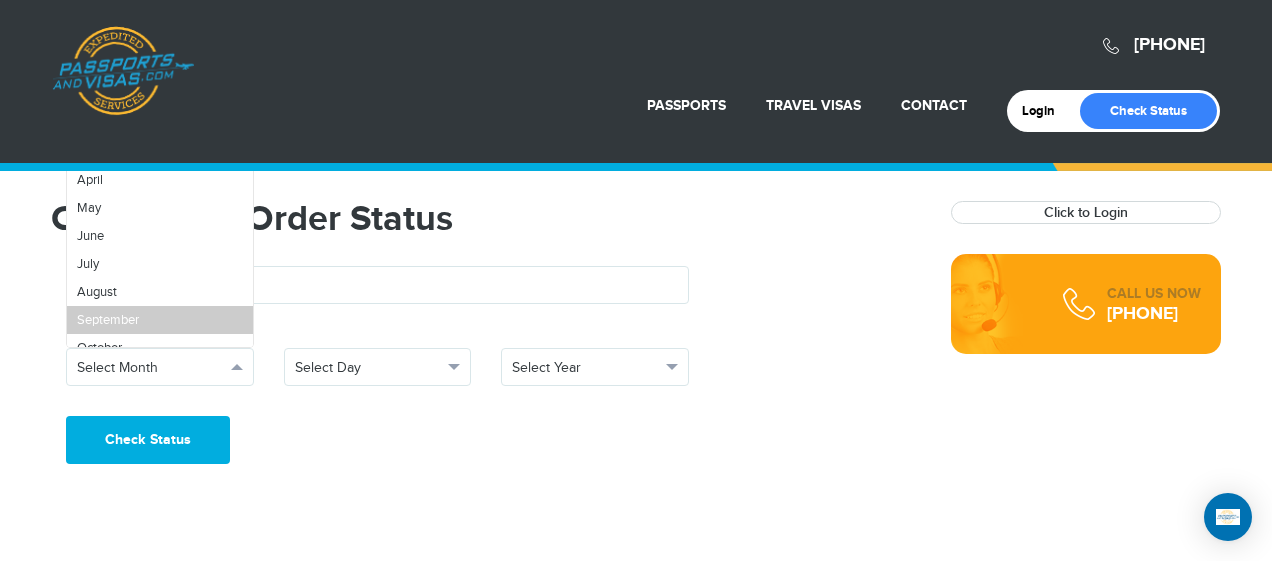 click on "September" at bounding box center [160, 320] 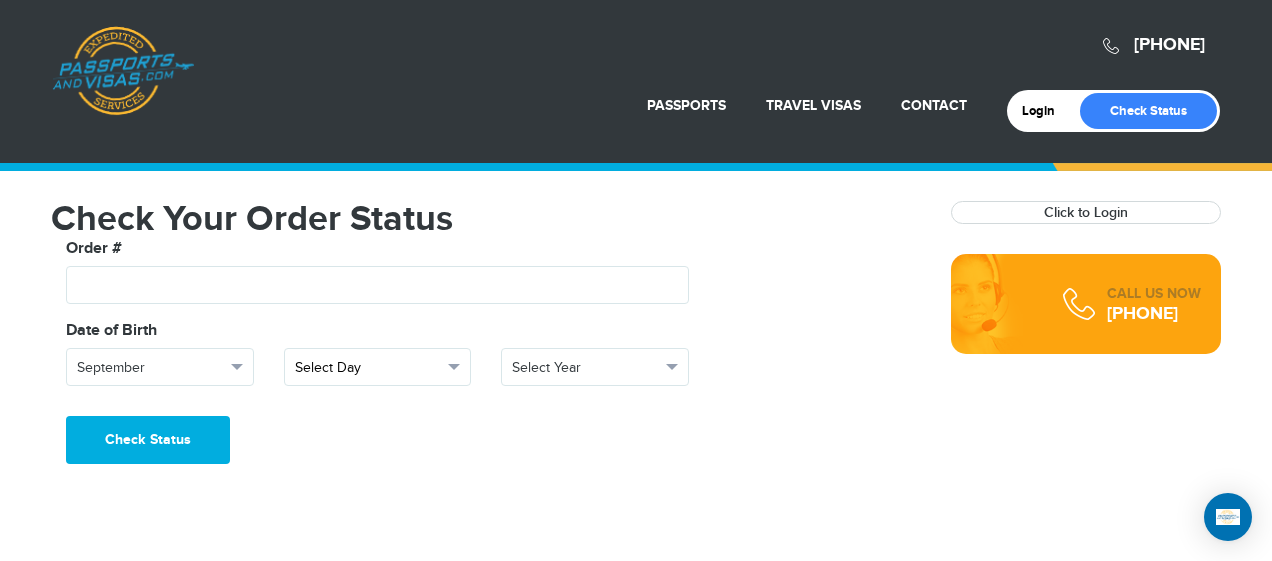 click at bounding box center [454, 367] 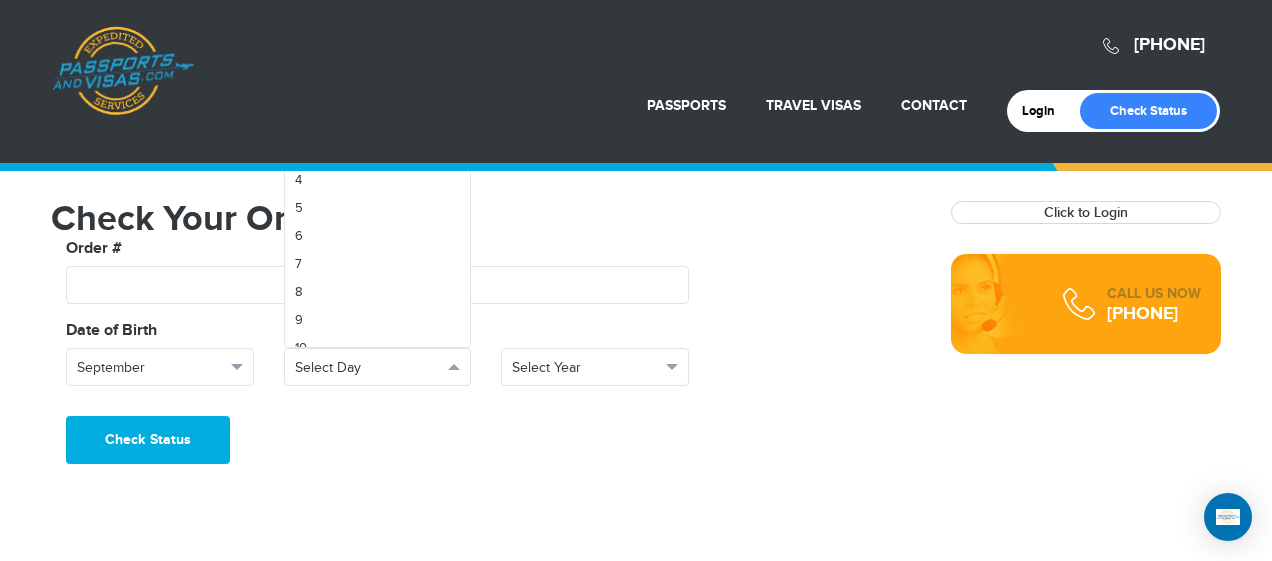 scroll, scrollTop: 0, scrollLeft: 0, axis: both 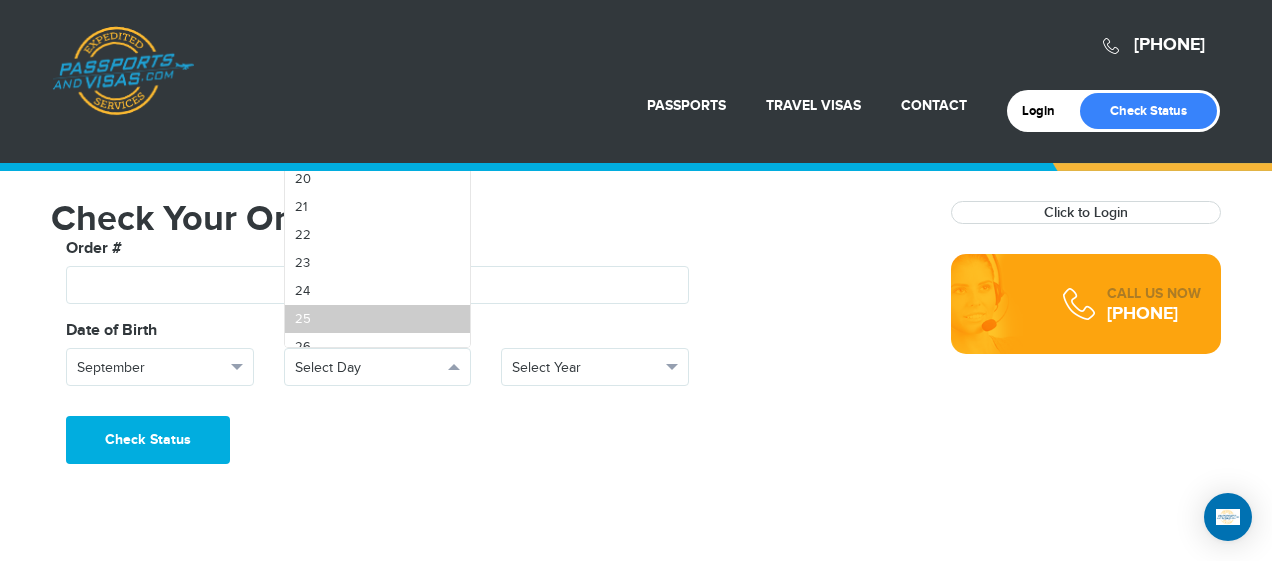 click on "25" at bounding box center [378, 319] 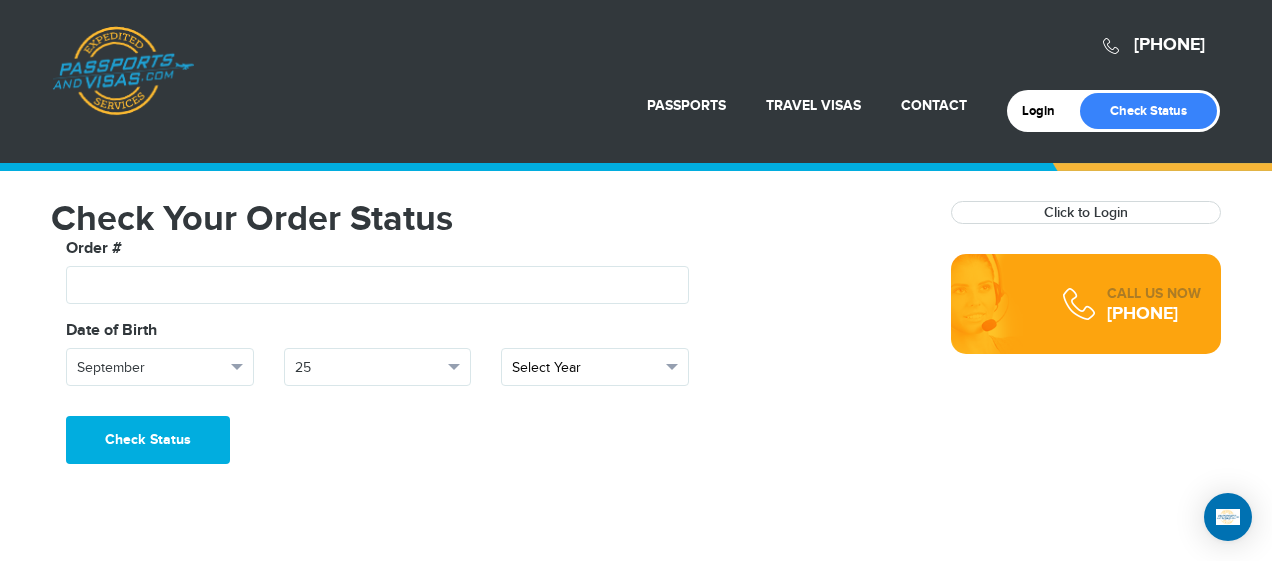 click at bounding box center [672, 367] 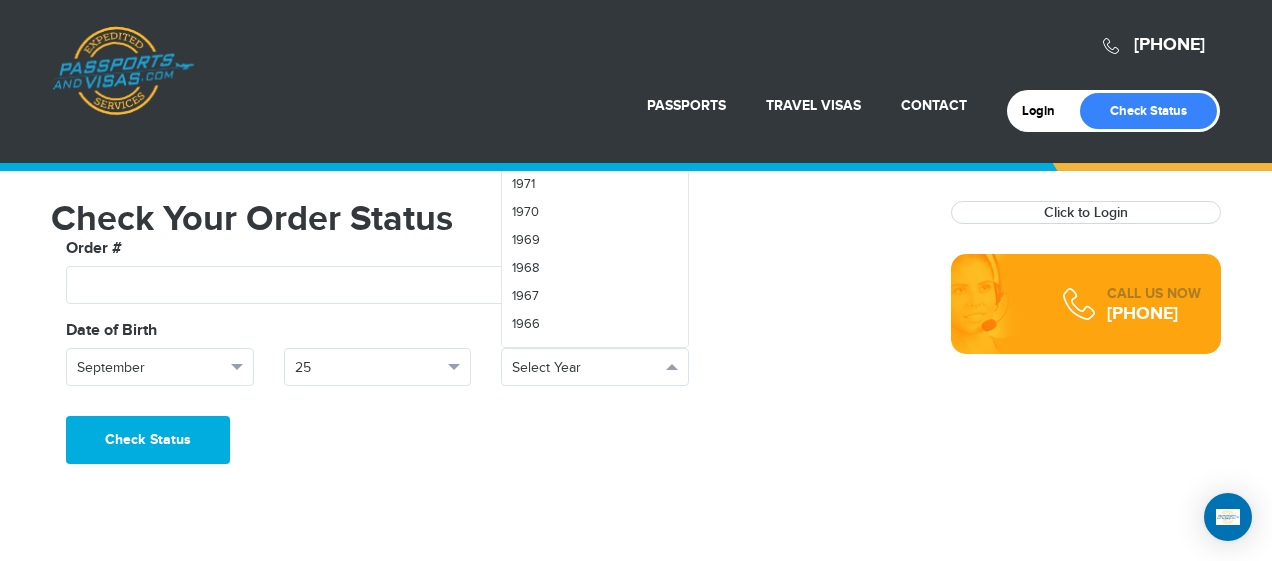 scroll, scrollTop: 1436, scrollLeft: 0, axis: vertical 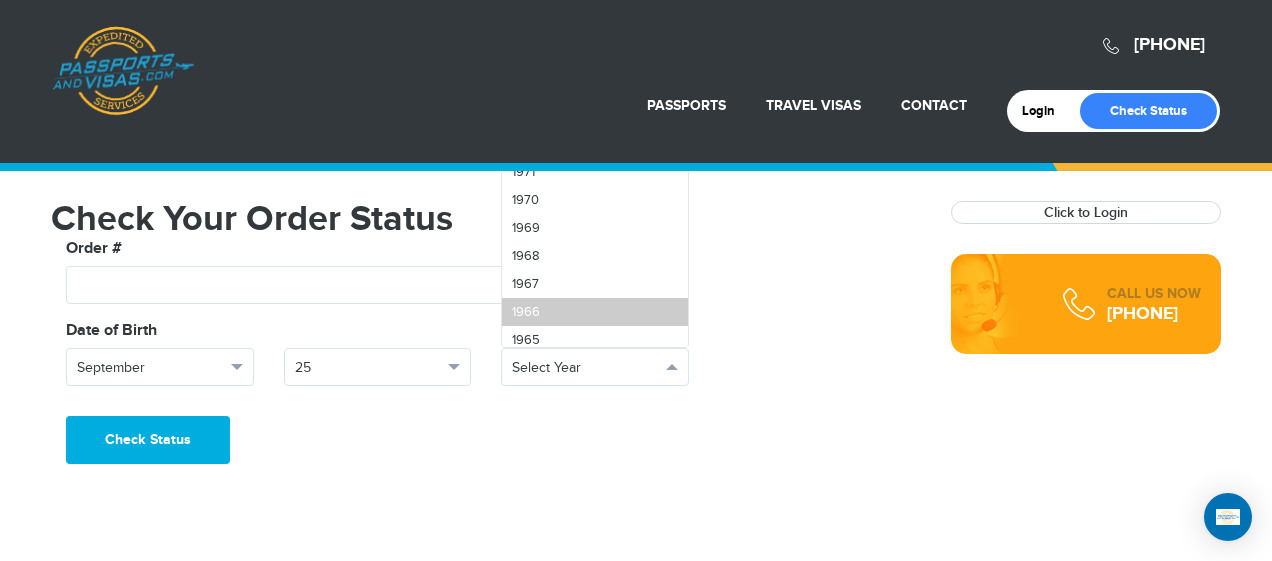 click on "1966" at bounding box center (595, 312) 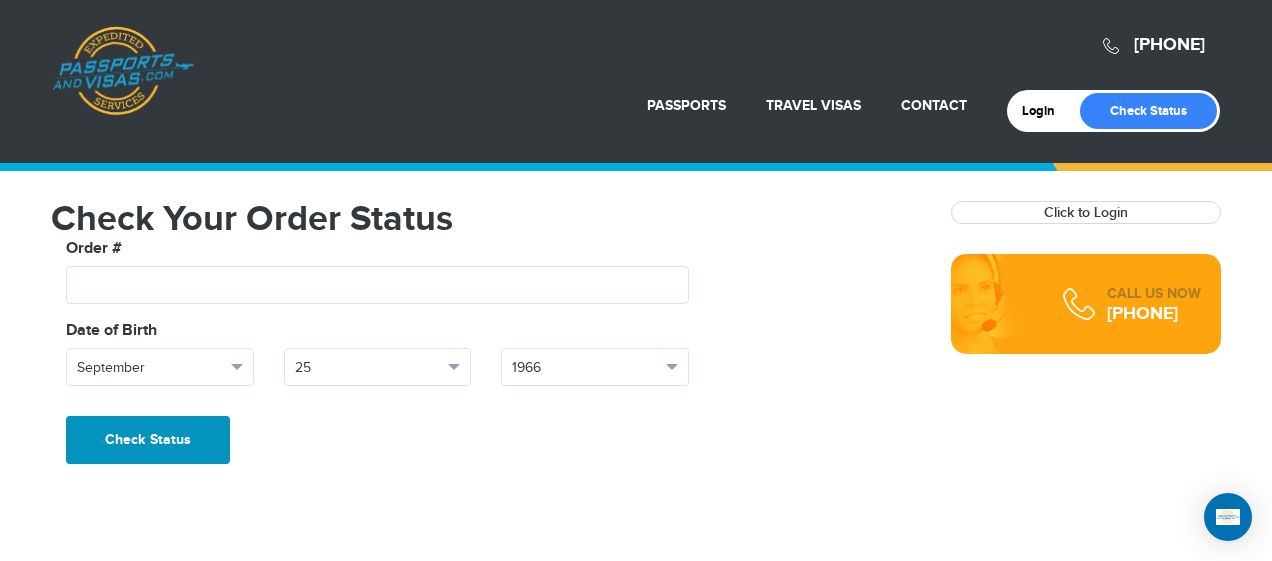 click on "Check Status" at bounding box center (148, 440) 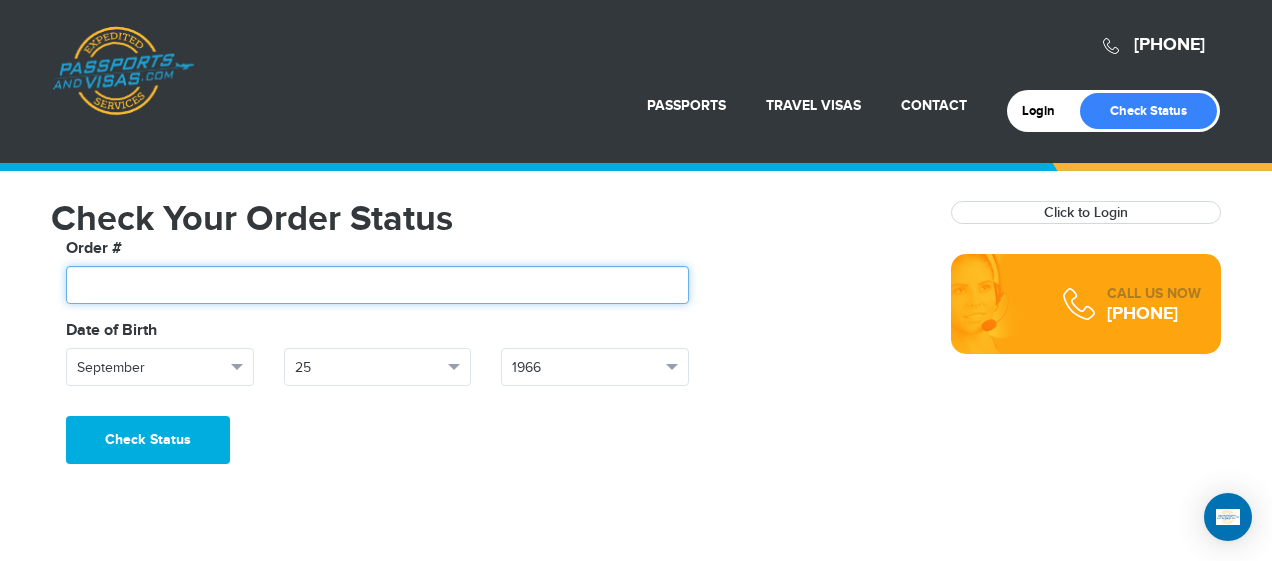 click at bounding box center (377, 285) 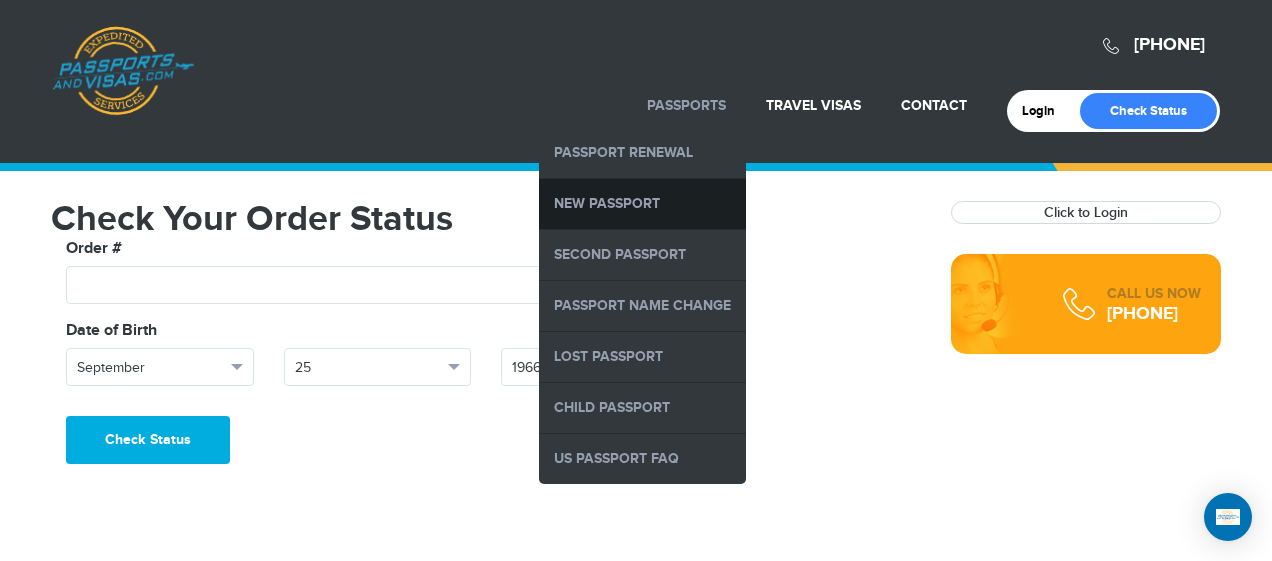 click on "New Passport" at bounding box center [642, 204] 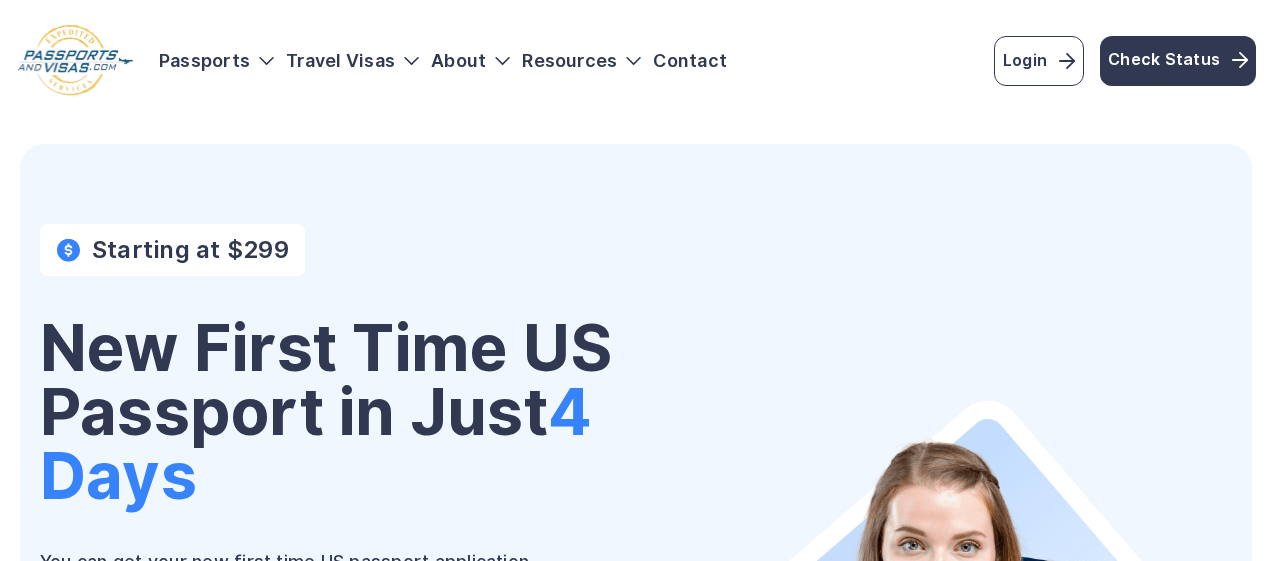 scroll, scrollTop: 0, scrollLeft: 0, axis: both 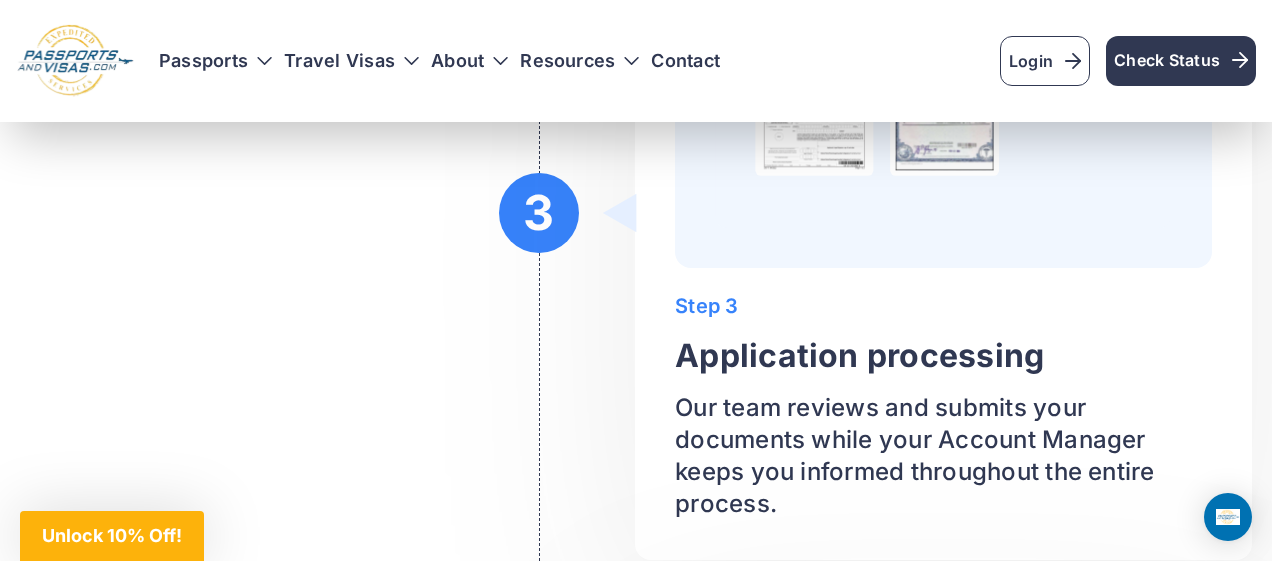 drag, startPoint x: 1269, startPoint y: 190, endPoint x: 1264, endPoint y: 181, distance: 10.29563 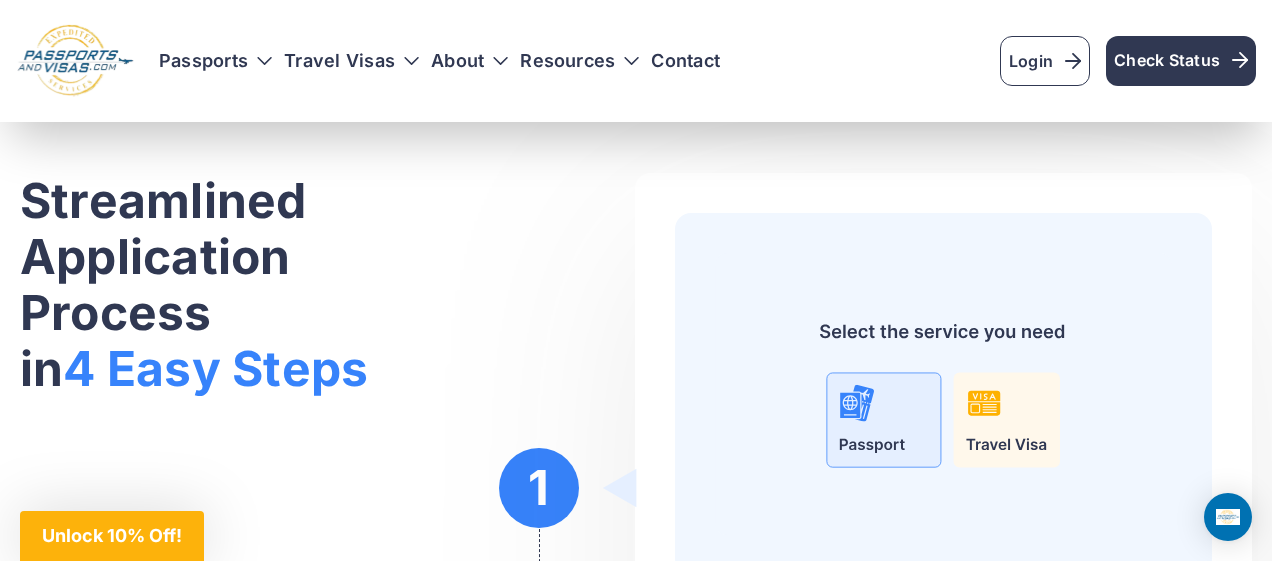 scroll, scrollTop: 2663, scrollLeft: 0, axis: vertical 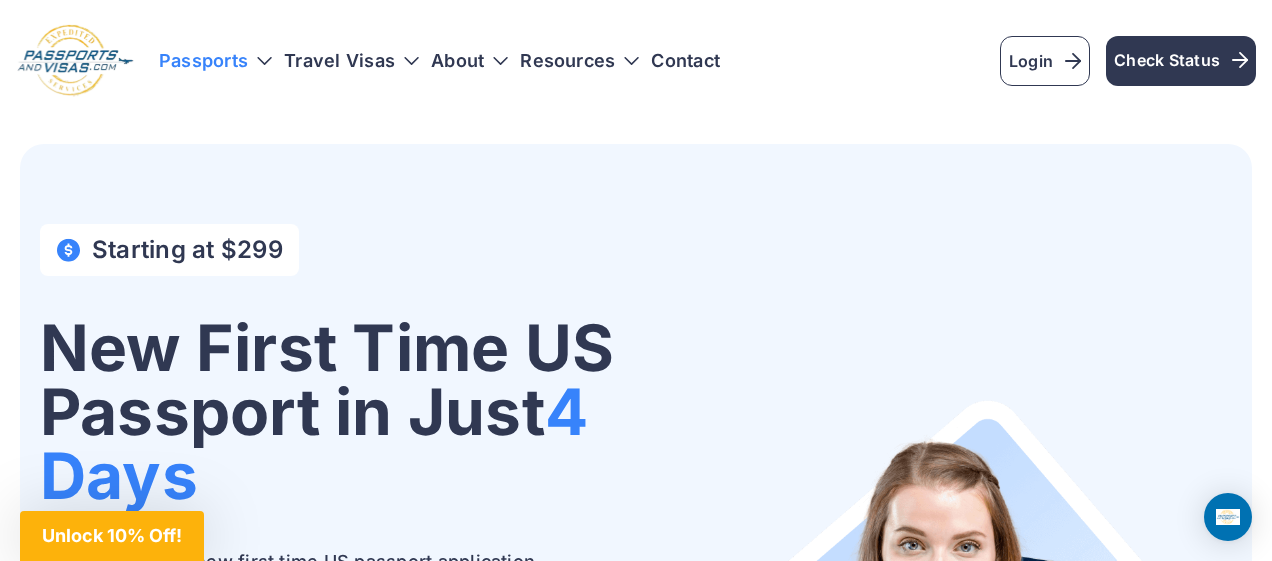 click on "Passports" at bounding box center [215, 61] 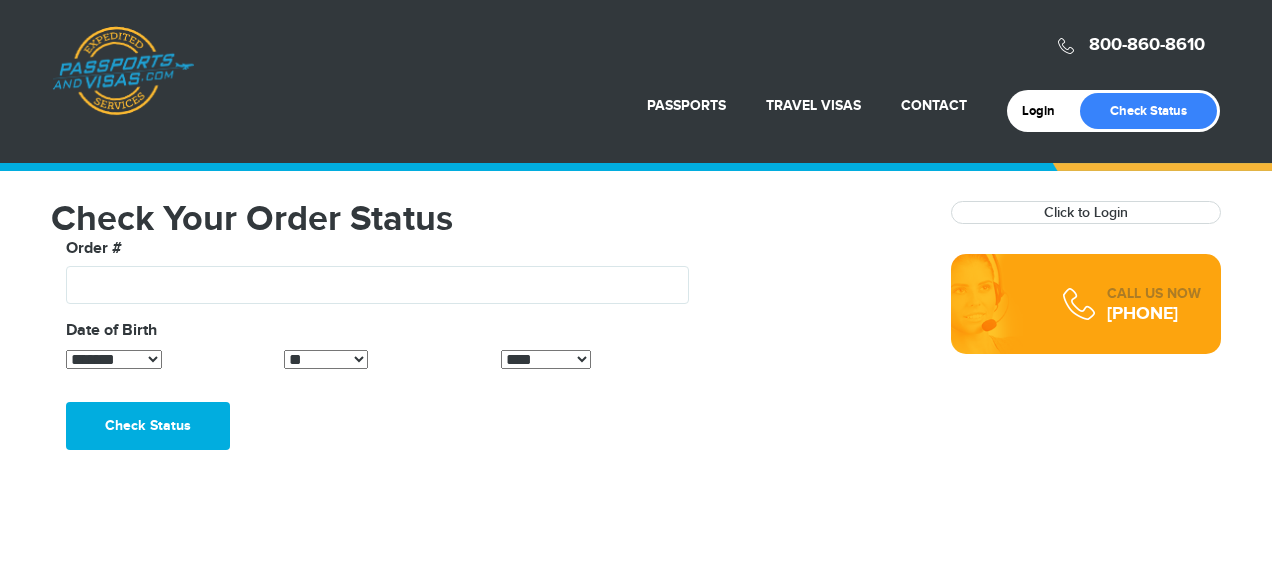 select on "*" 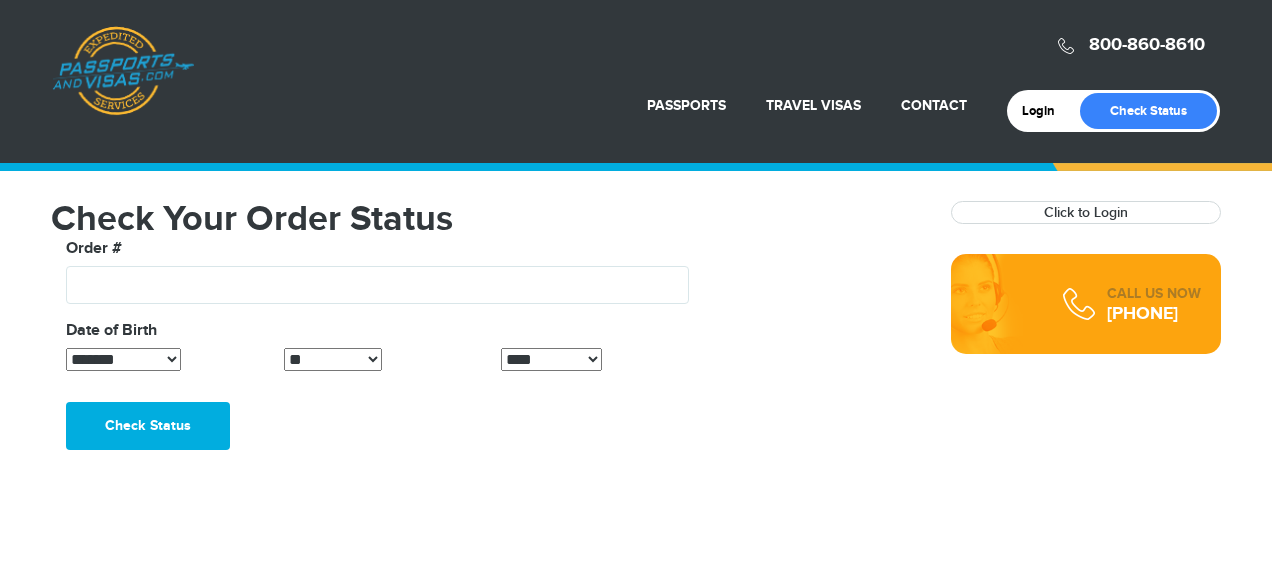 scroll, scrollTop: 0, scrollLeft: 0, axis: both 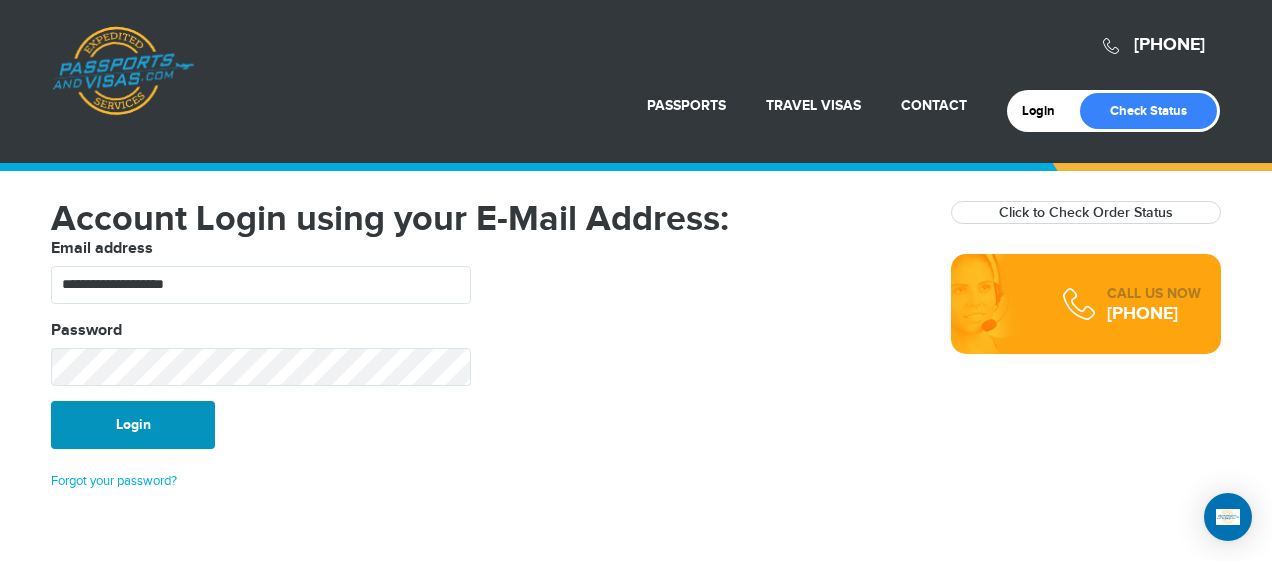click on "Login" at bounding box center (133, 425) 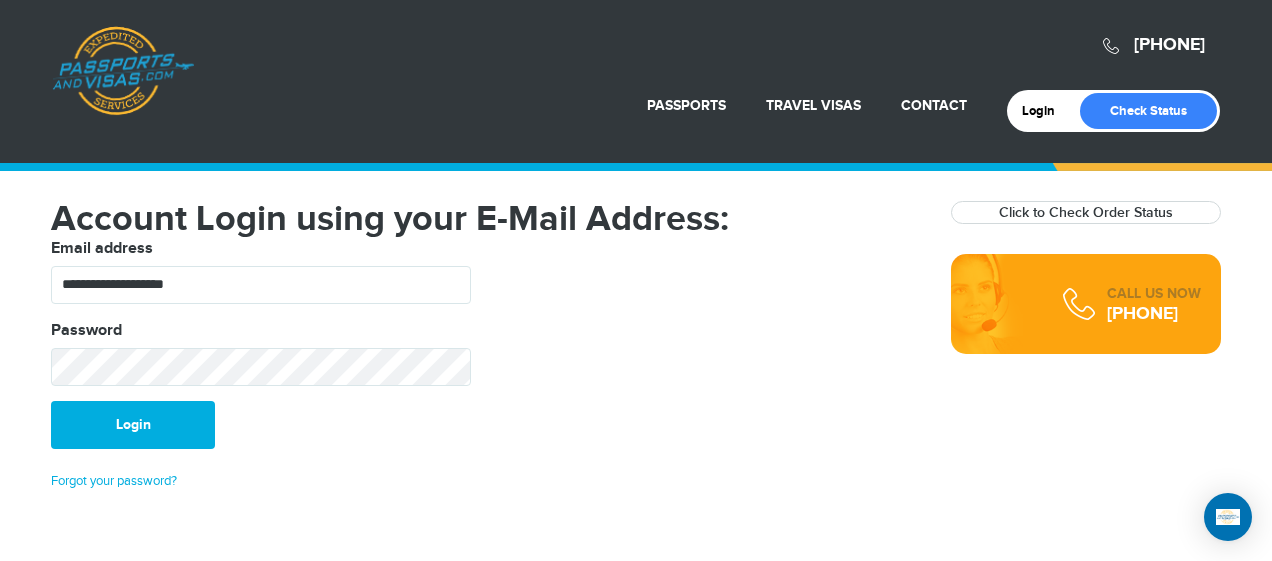 scroll, scrollTop: 0, scrollLeft: 0, axis: both 